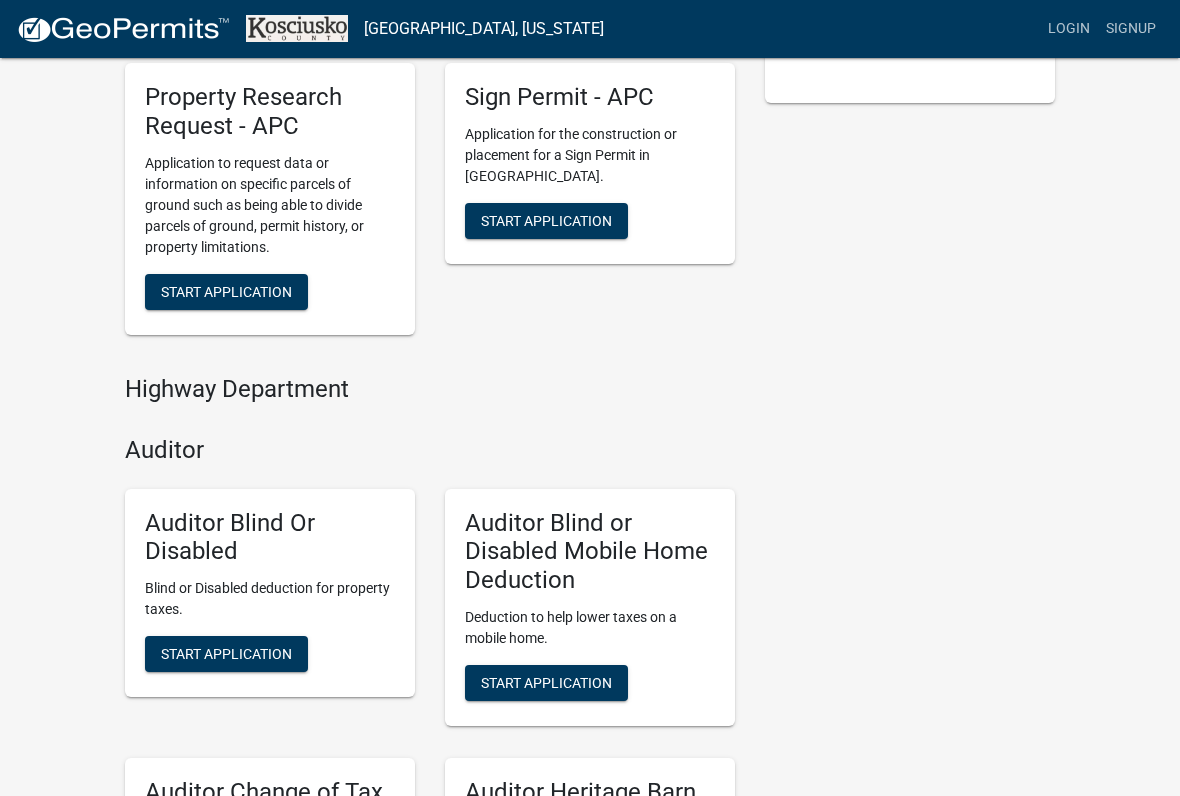 scroll, scrollTop: 483, scrollLeft: 0, axis: vertical 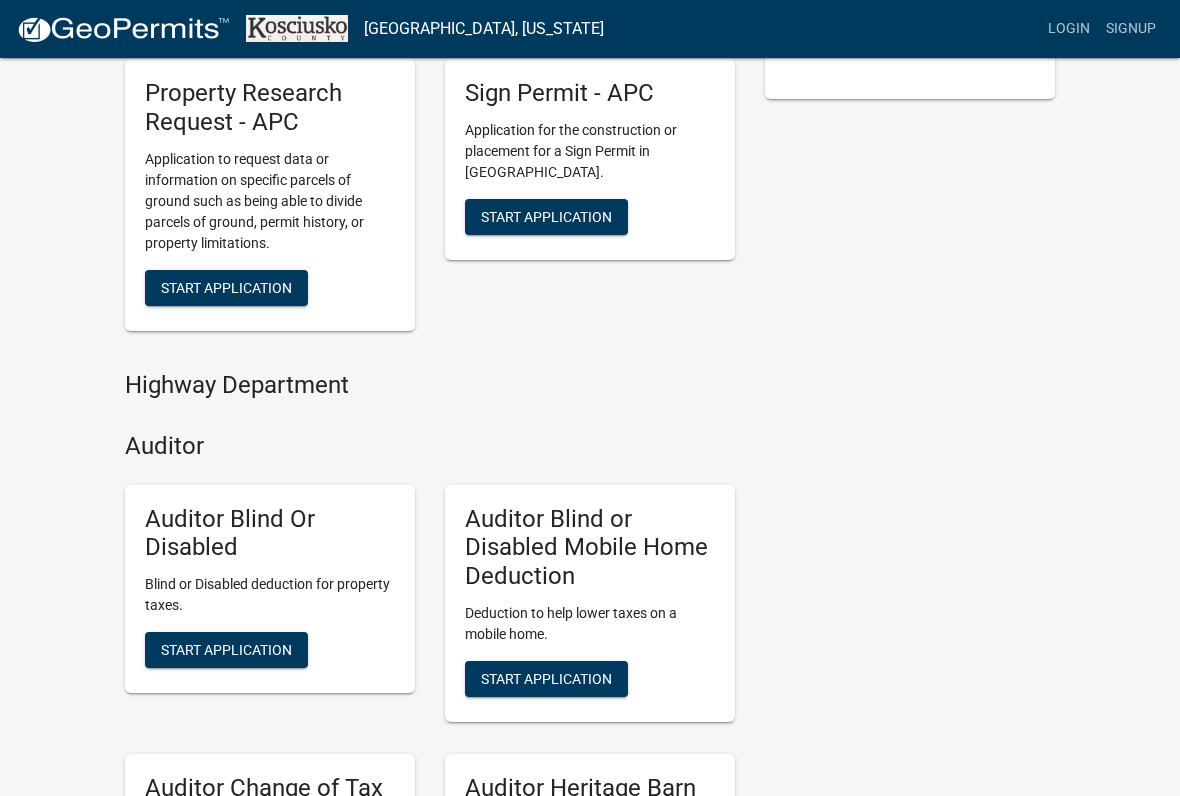 click on "Highway Department" at bounding box center (430, 385) 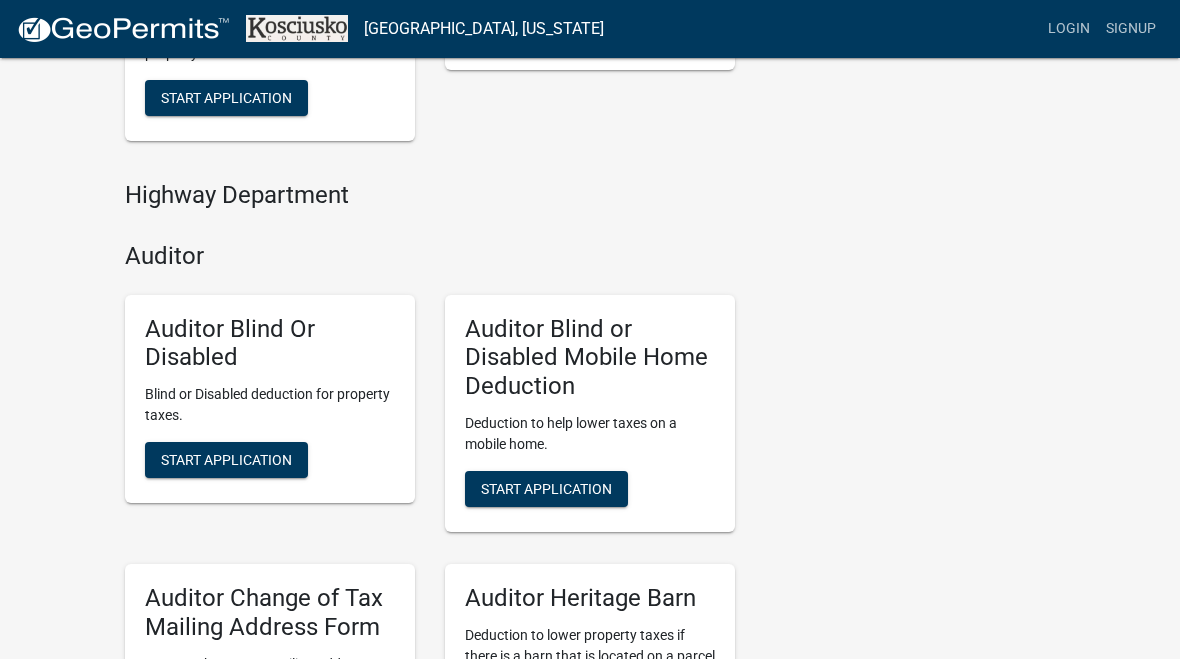 scroll, scrollTop: 671, scrollLeft: 0, axis: vertical 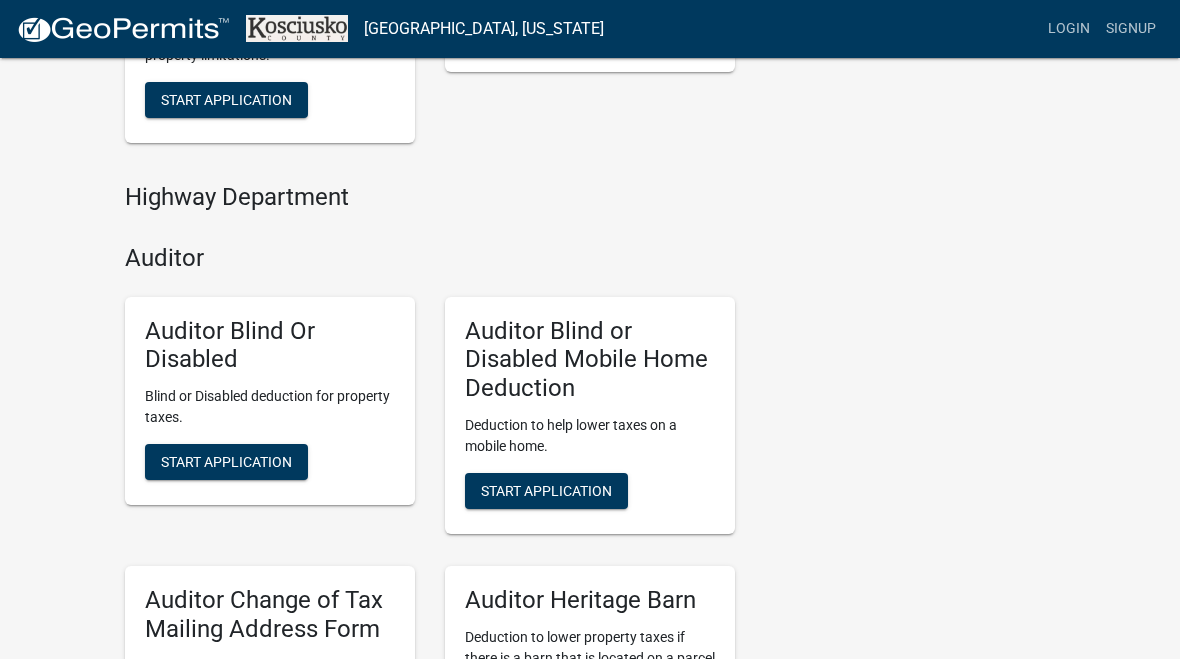 click on "Contacts   [PERSON_NAME]   GIS Coordinator (Auditor's Office)   Contact   [PERSON_NAME]   Plan Commission Director   Contact   [PERSON_NAME]   Deputy   Contact" 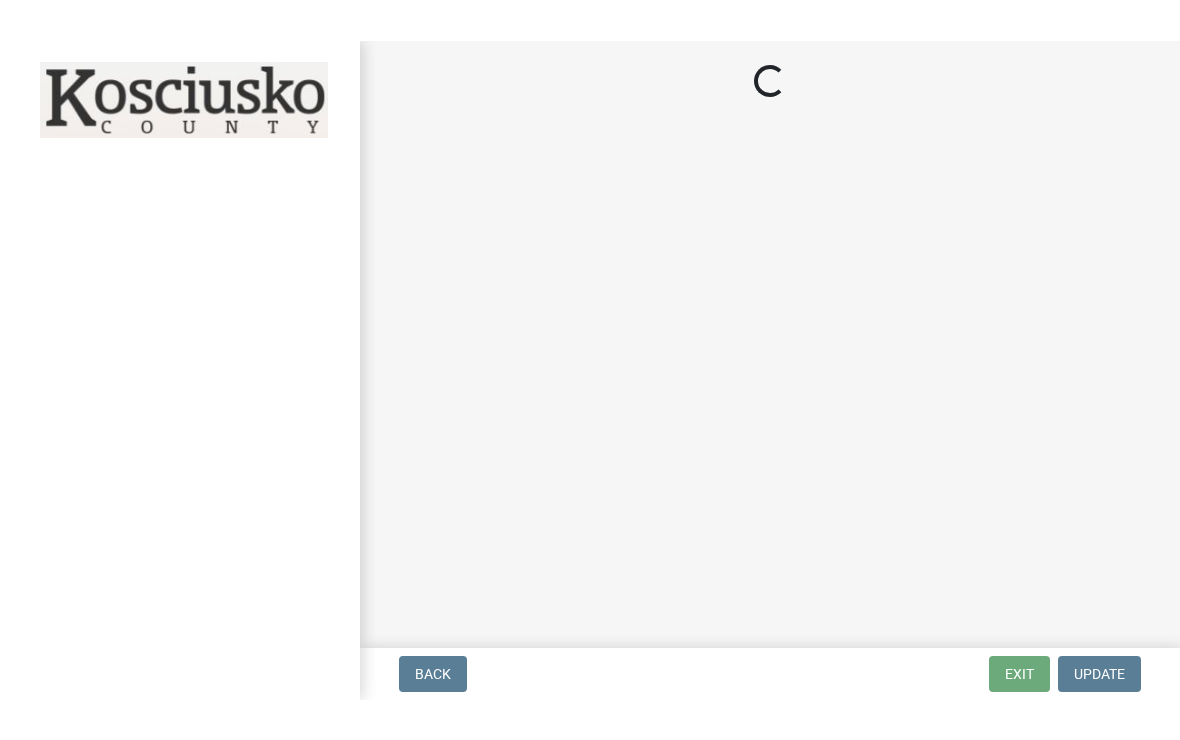 scroll, scrollTop: 0, scrollLeft: 0, axis: both 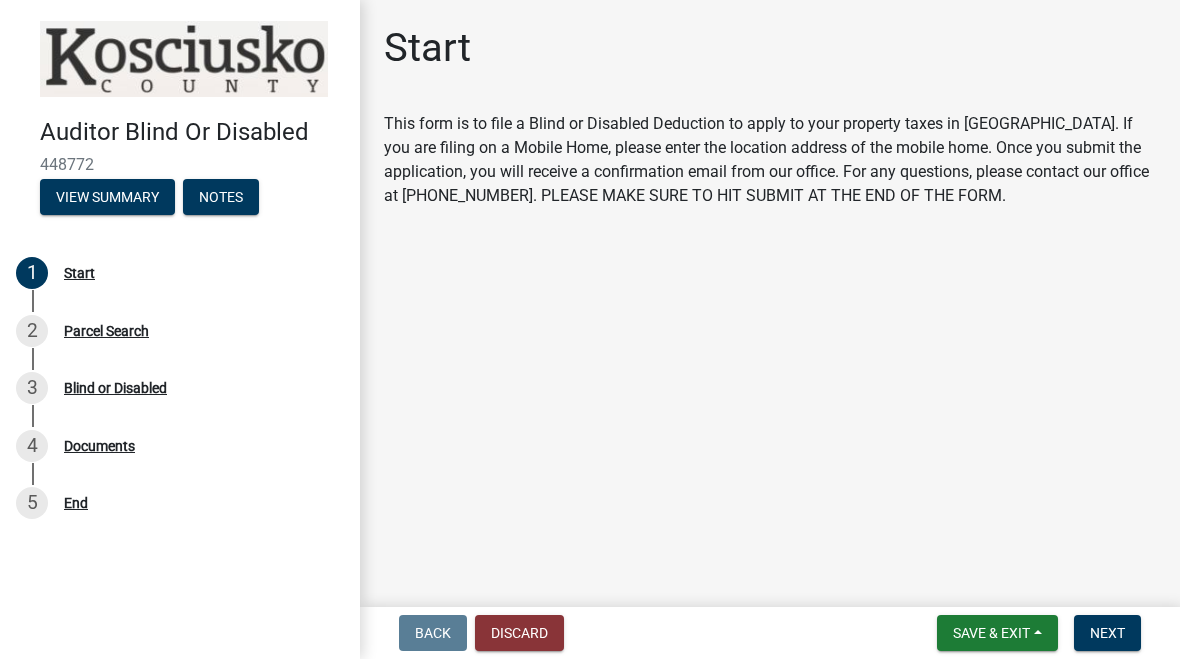 click on "Discard" at bounding box center (519, 633) 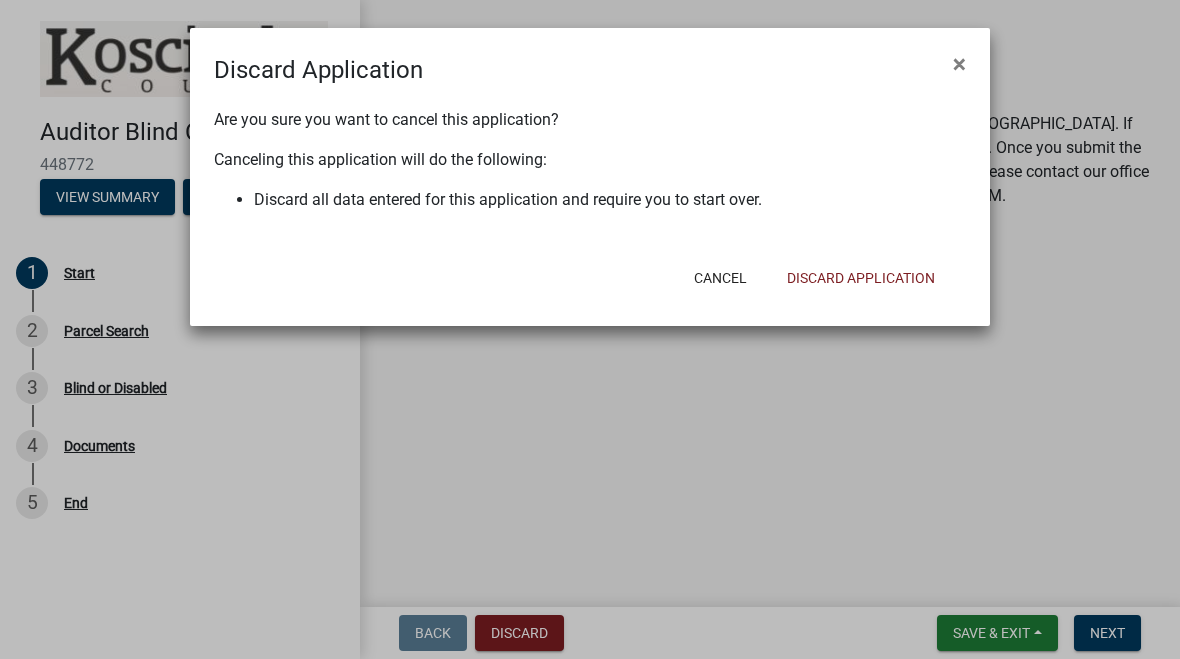 click on "Discard Application" 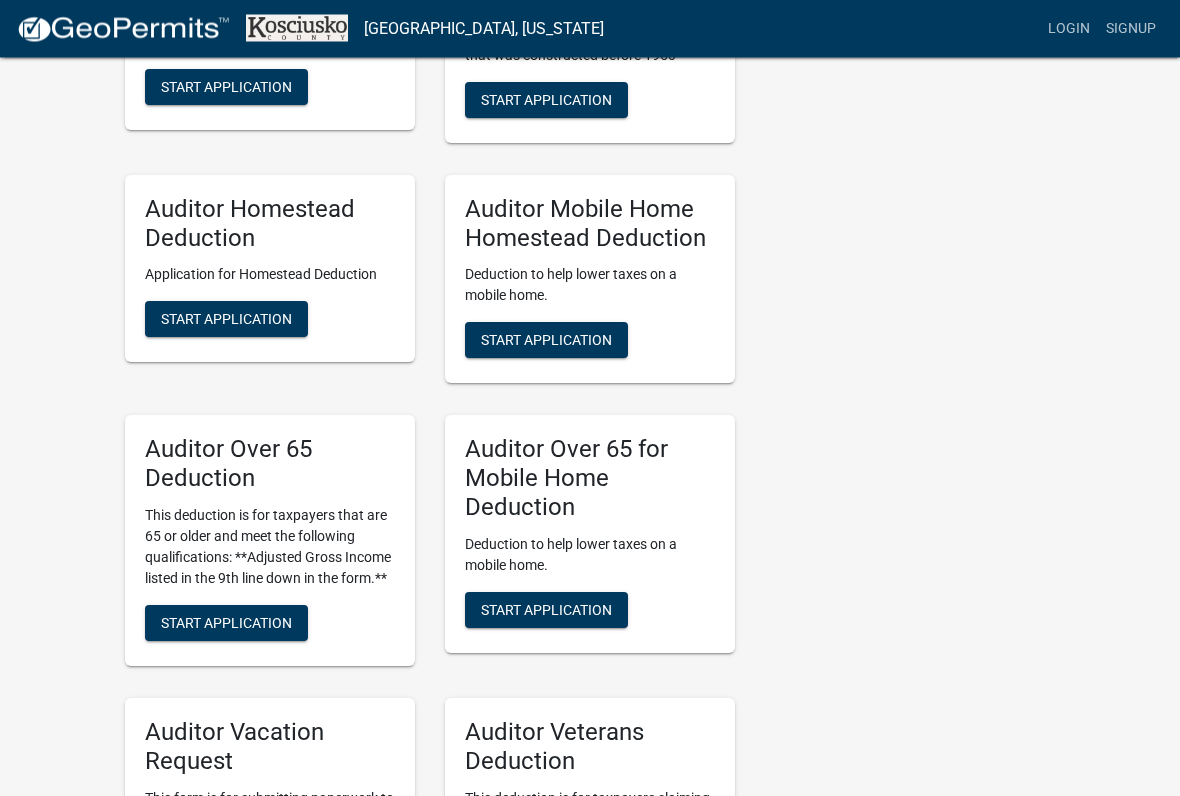 scroll, scrollTop: 1296, scrollLeft: 0, axis: vertical 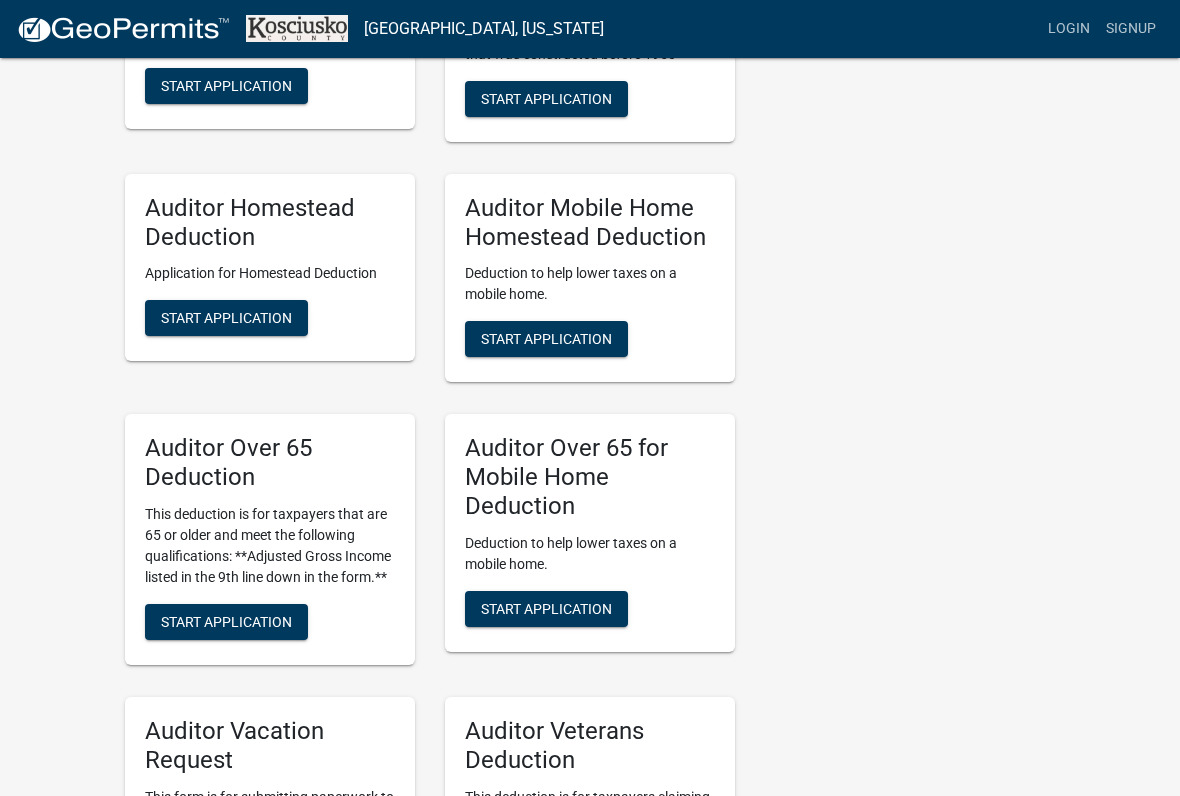 click on "Start Application" at bounding box center (226, 621) 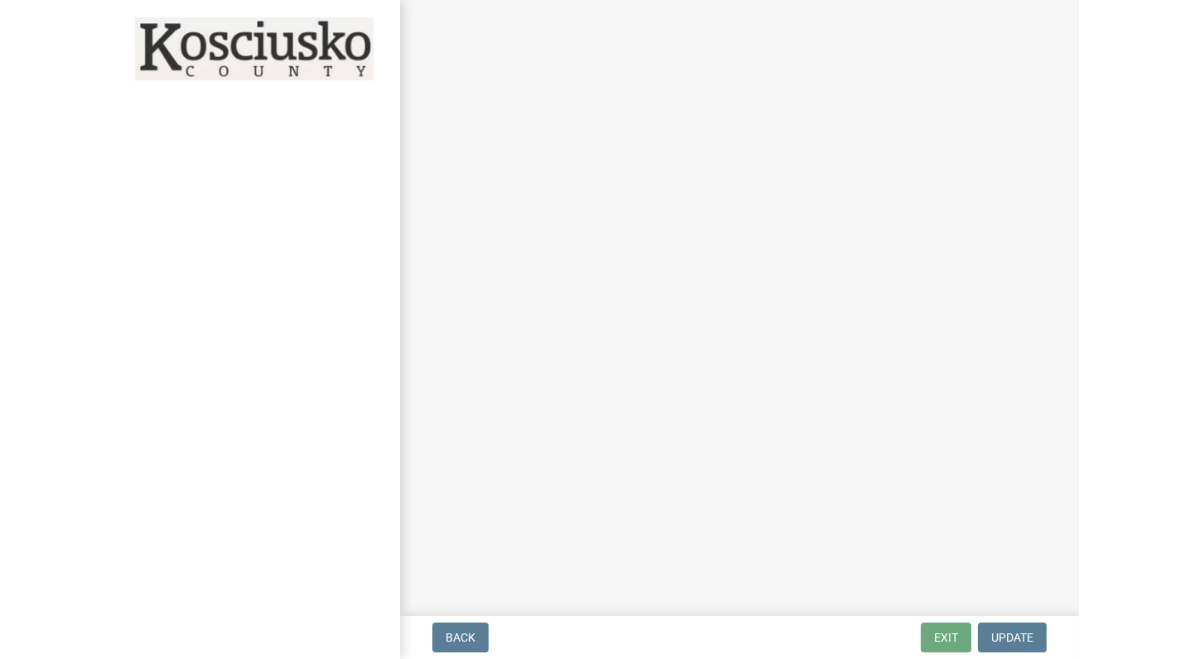 scroll, scrollTop: 0, scrollLeft: 0, axis: both 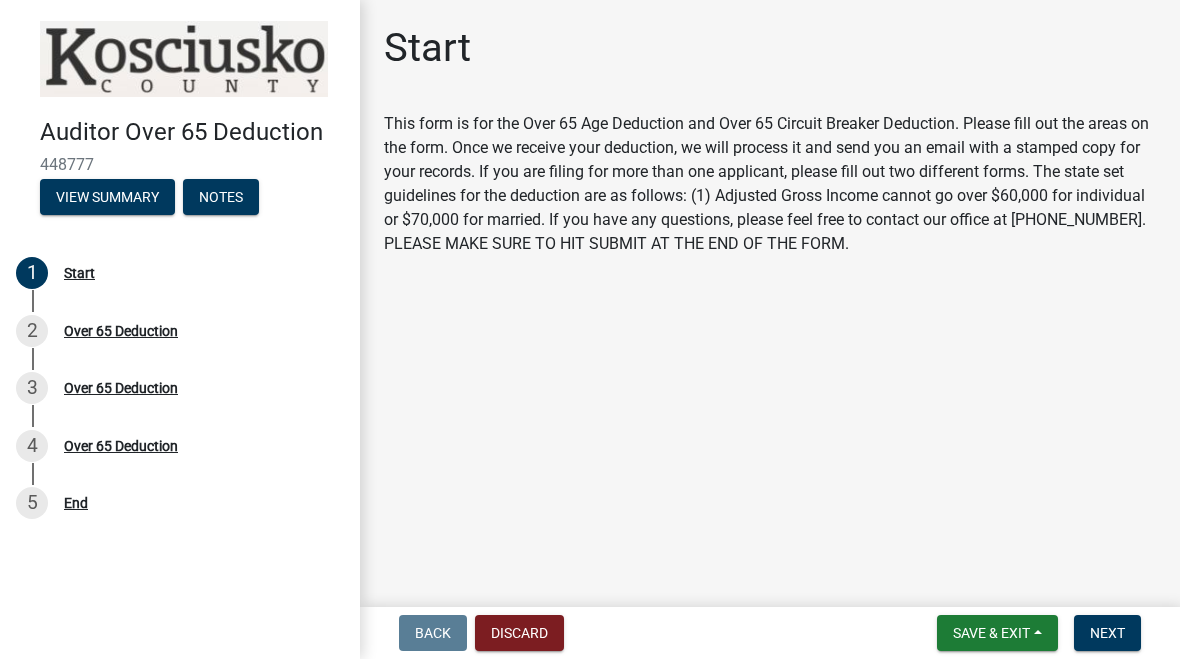 click on "This form is for the Over 65 Age Deduction and Over 65 Circuit Breaker Deduction.  Please fill out the areas on the form.  Once we receive your deduction, we will process it and send you an email with a stamped copy for your records.  If you are filing for more than one applicant, please fill out two different forms.
The state set guidelines for the deduction are as follows:
(1) Adjusted Gross Income cannot go over $60,000 for individual or $70,000 for married.
If you have any questions, please feel free to contact our office at [PHONE_NUMBER].  PLEASE MAKE SURE TO HIT SUBMIT AT THE END OF THE FORM." 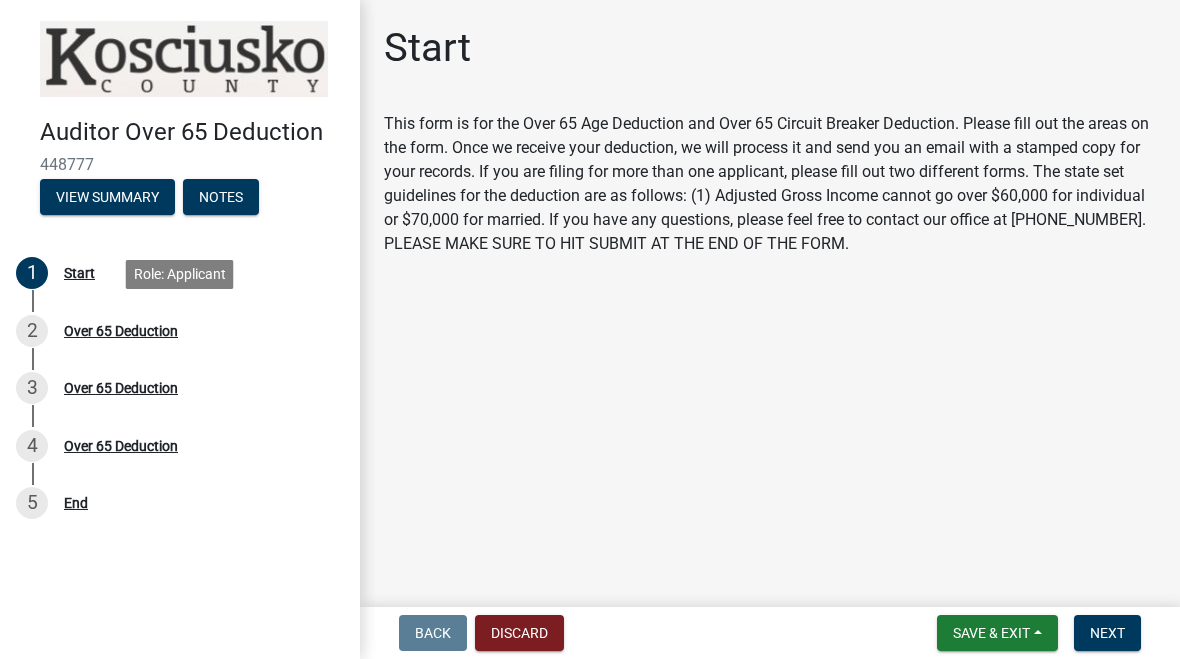 click on "Over 65 Deduction" at bounding box center [121, 331] 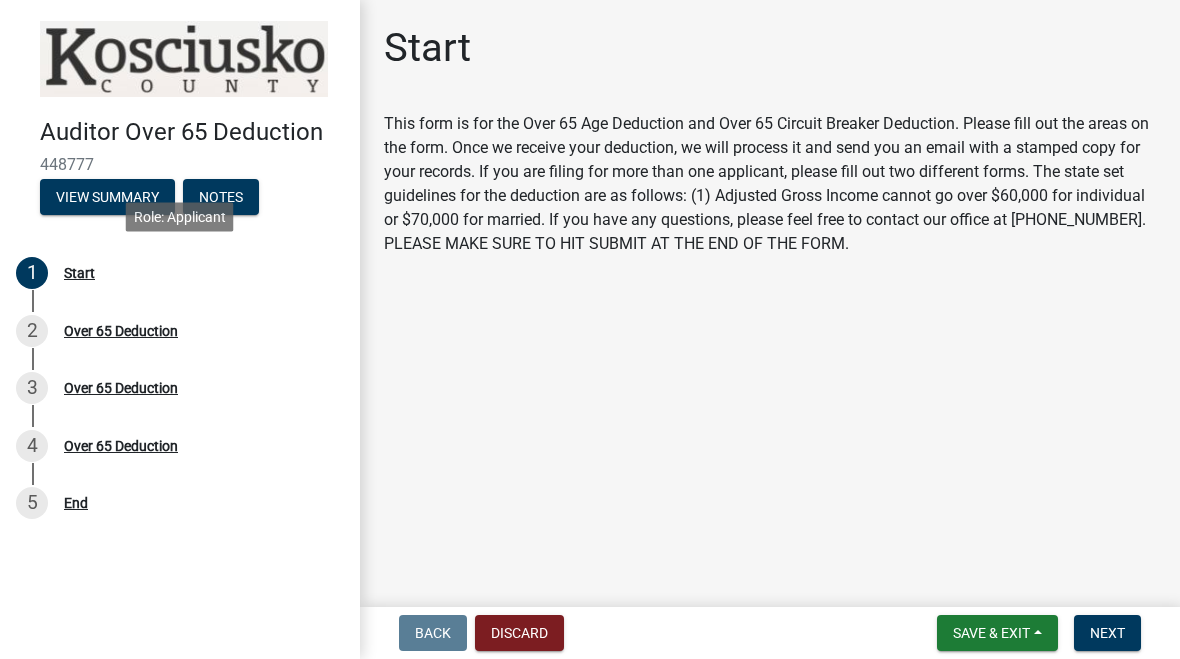 click on "1     Start" at bounding box center [172, 273] 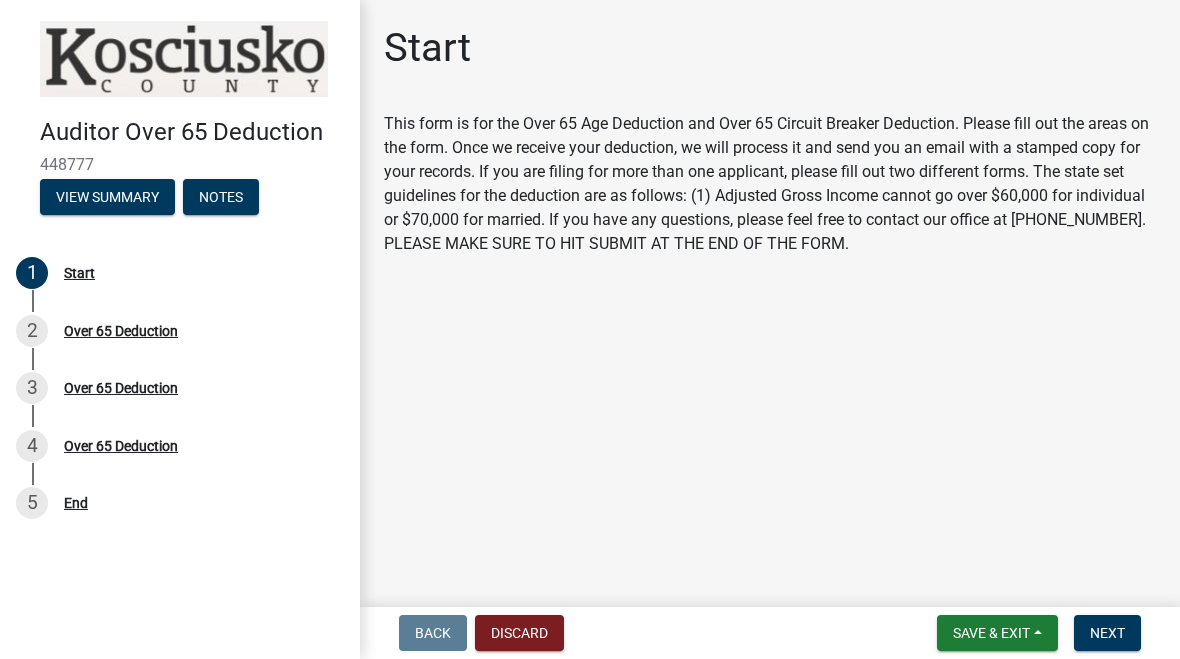 click on "1     Start   2     Over 65 Deduction   3     Over 65 Deduction   4     Over 65 Deduction   5   End" at bounding box center (180, 388) 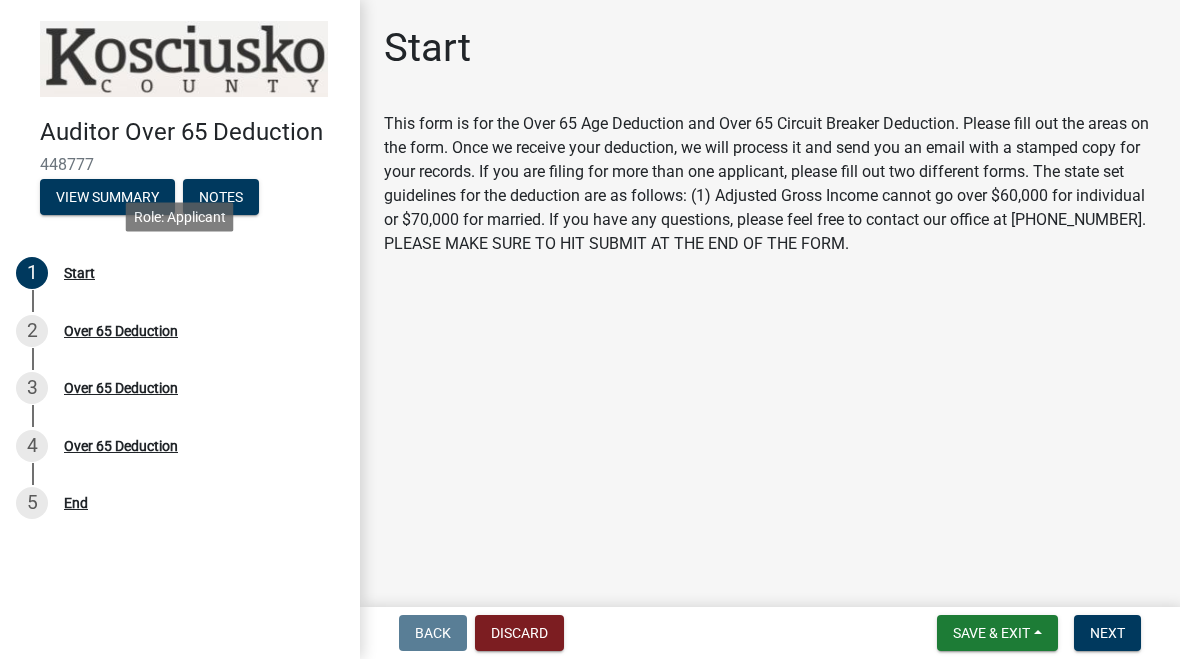 click on "1" at bounding box center [32, 273] 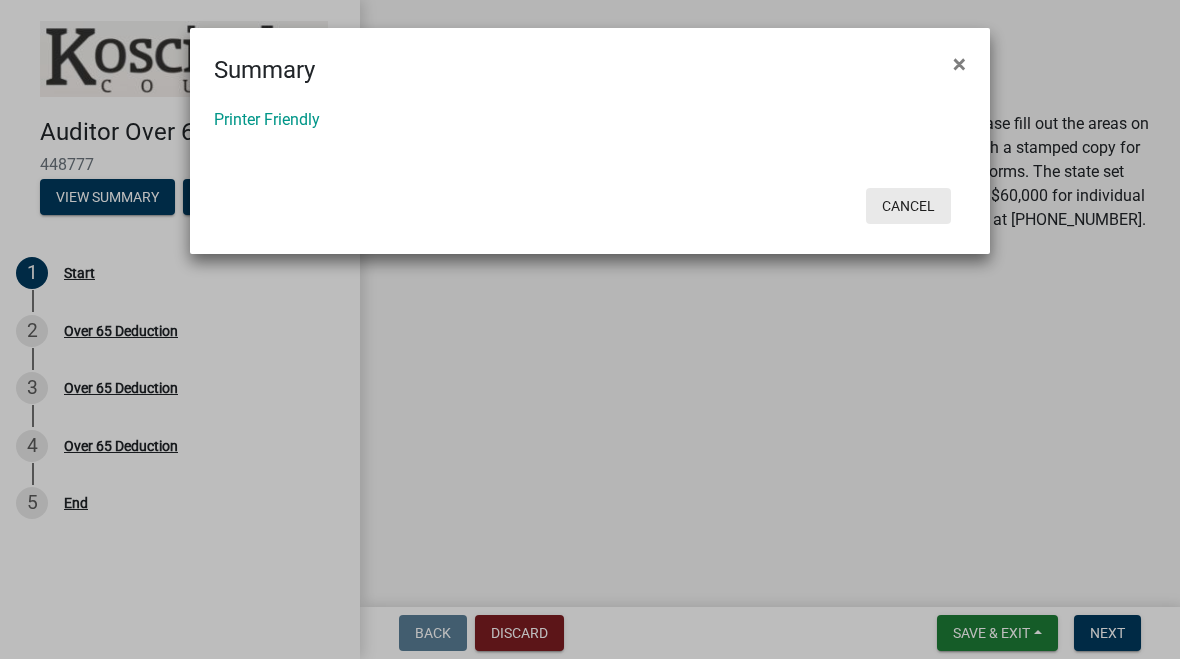 click on "Cancel" 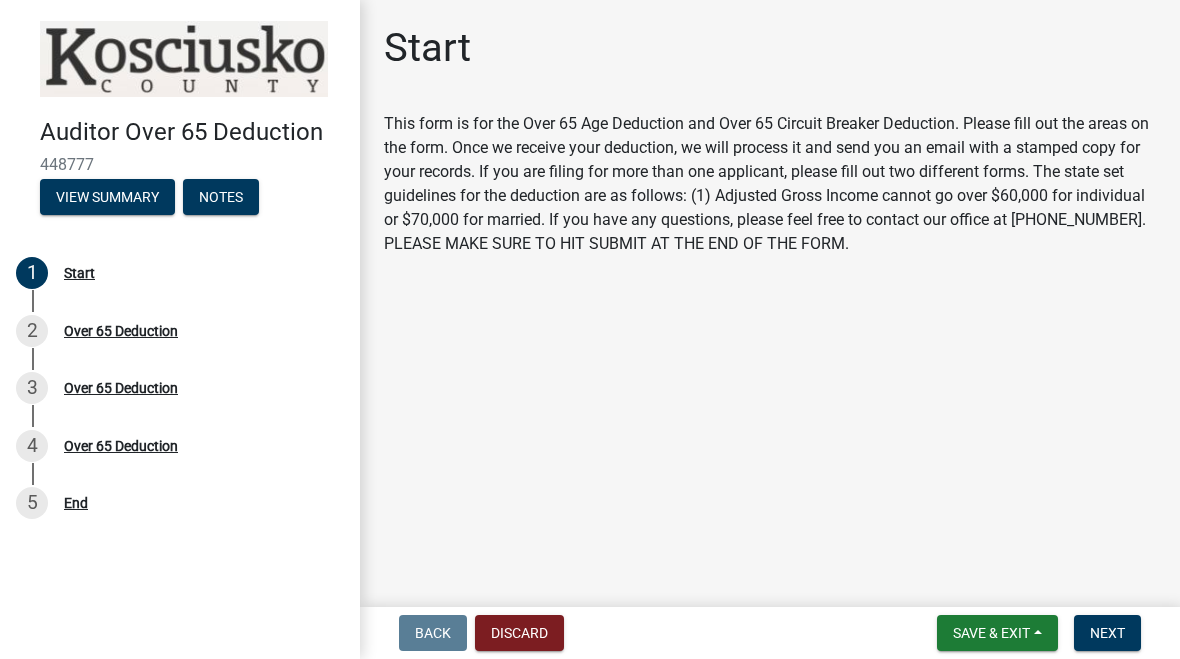 click on "Notes" at bounding box center (221, 197) 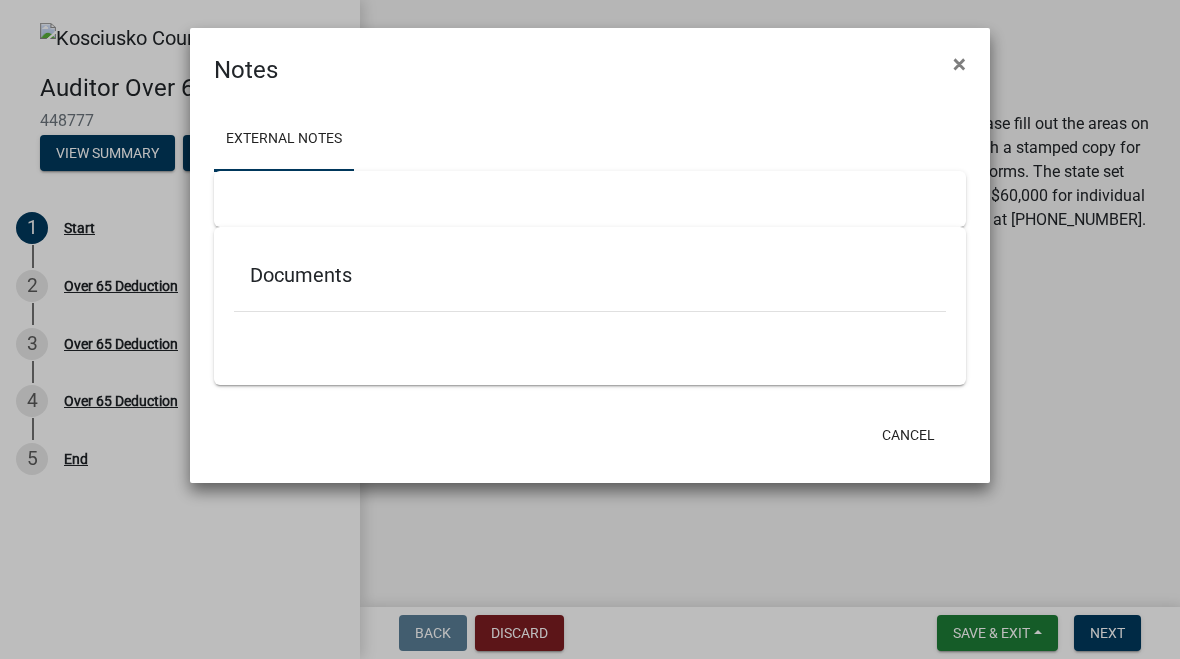 click on "×" 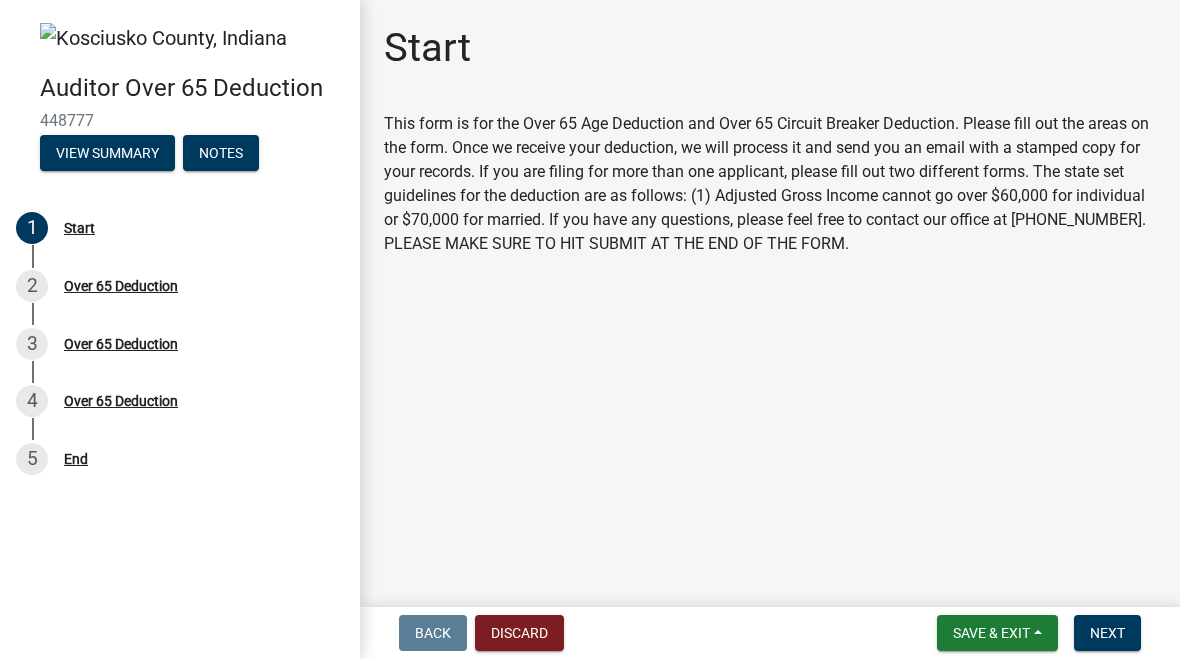 click at bounding box center (163, 38) 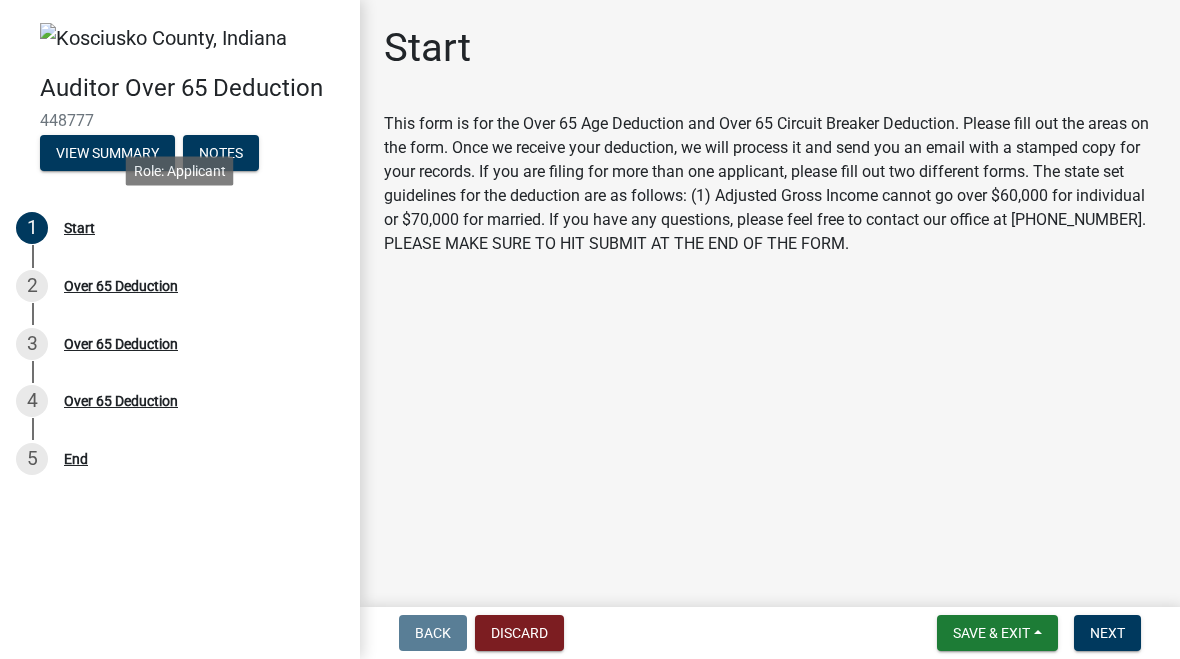 click on "Auditor Over 65 Deduction  448777   View Summary   Notes" at bounding box center [180, 96] 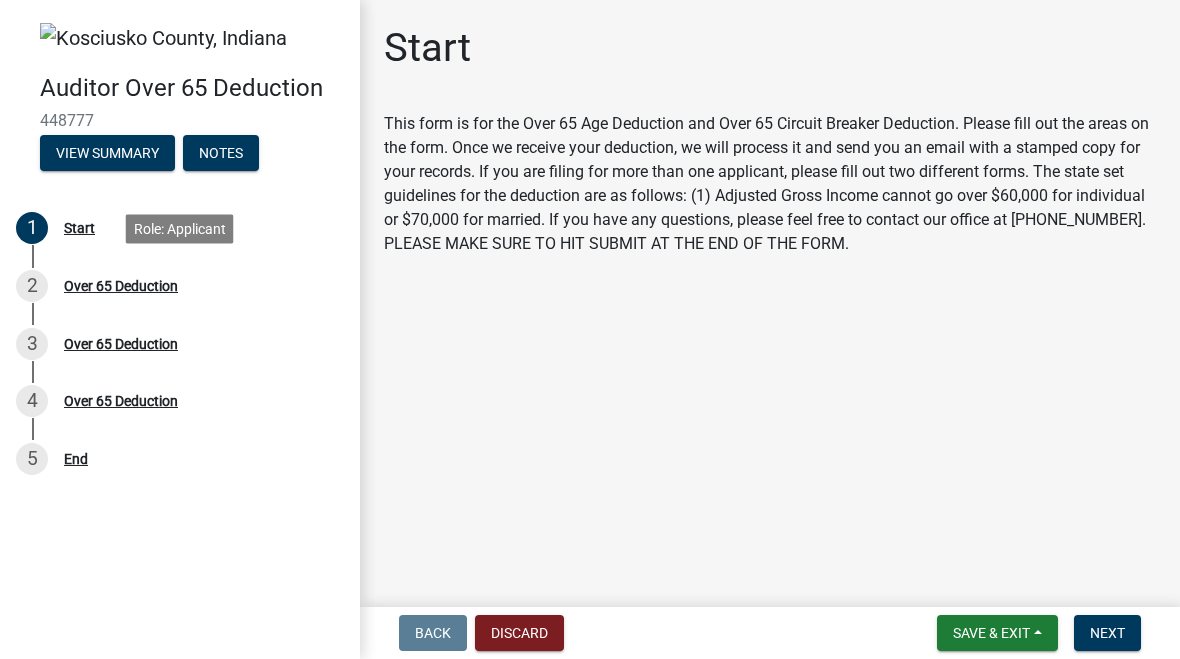 click on "Over 65 Deduction" at bounding box center (121, 286) 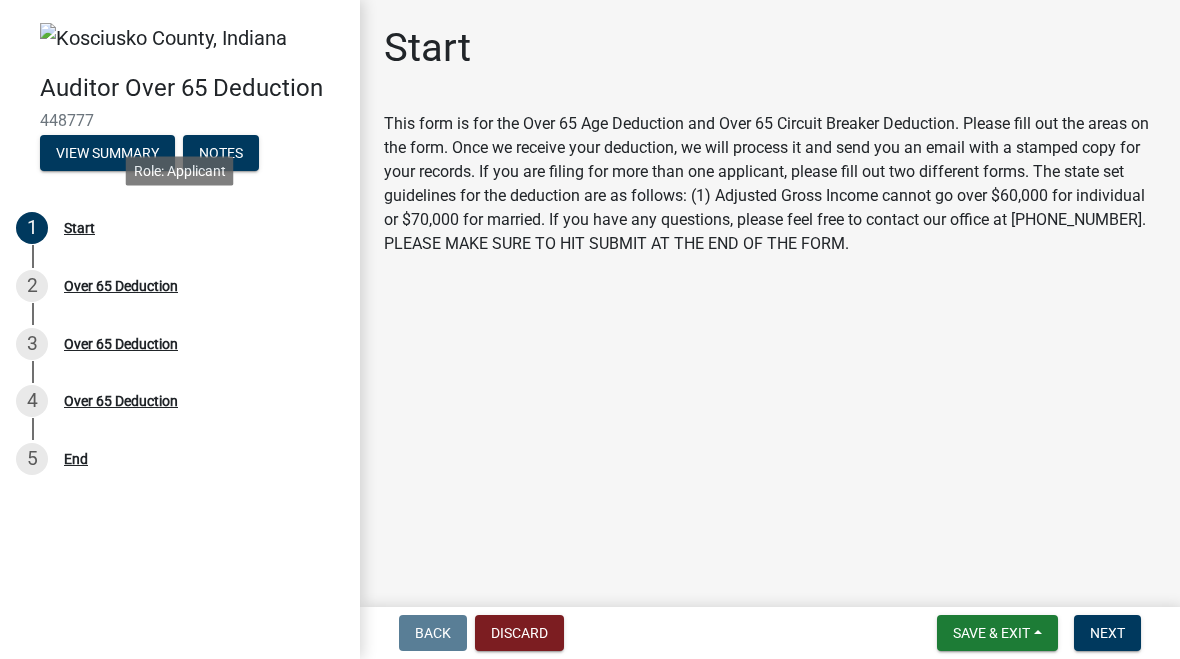 click on "1     Start" at bounding box center (180, 229) 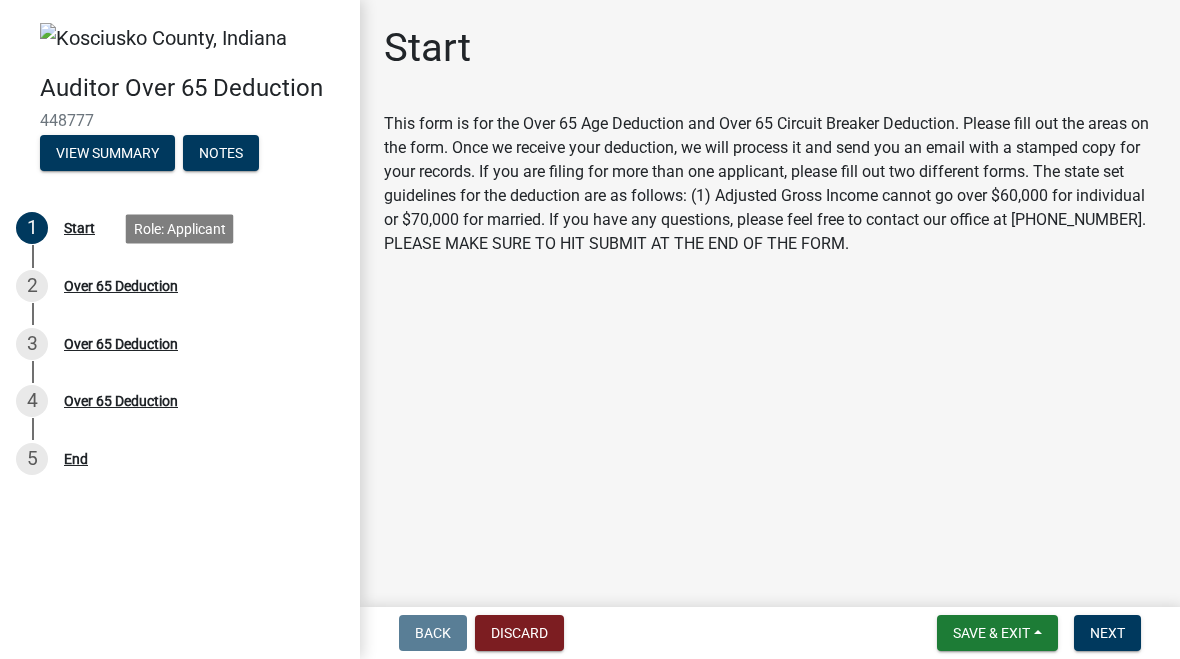 click on "Over 65 Deduction" at bounding box center [121, 344] 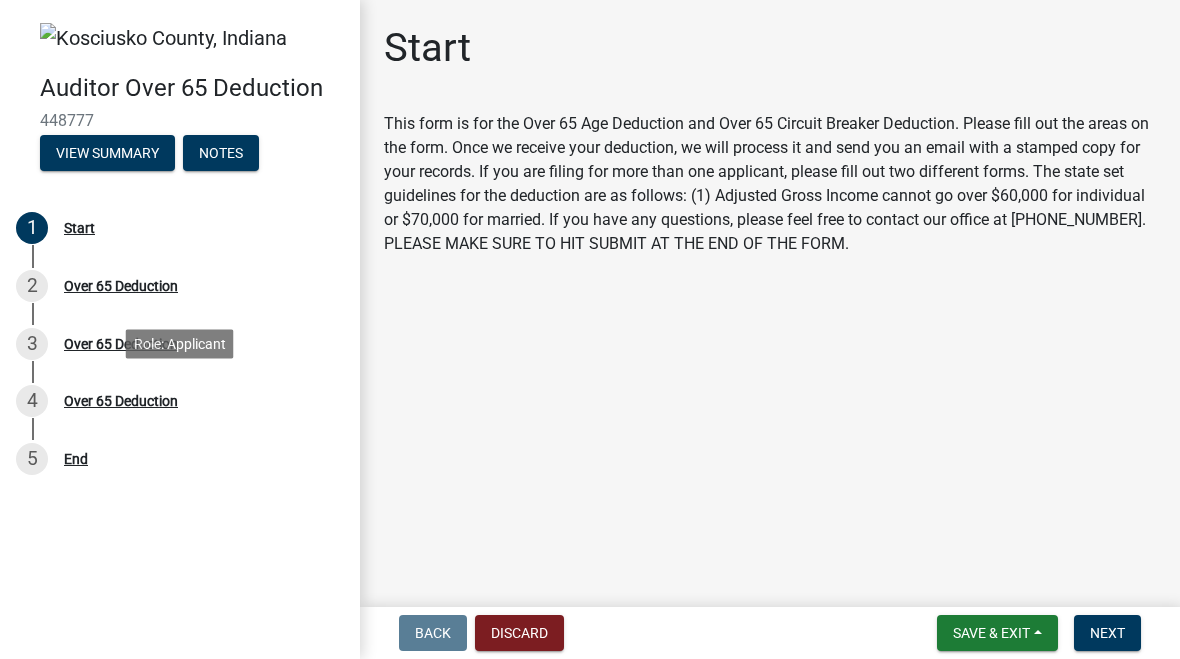 click on "Over 65 Deduction" at bounding box center (121, 401) 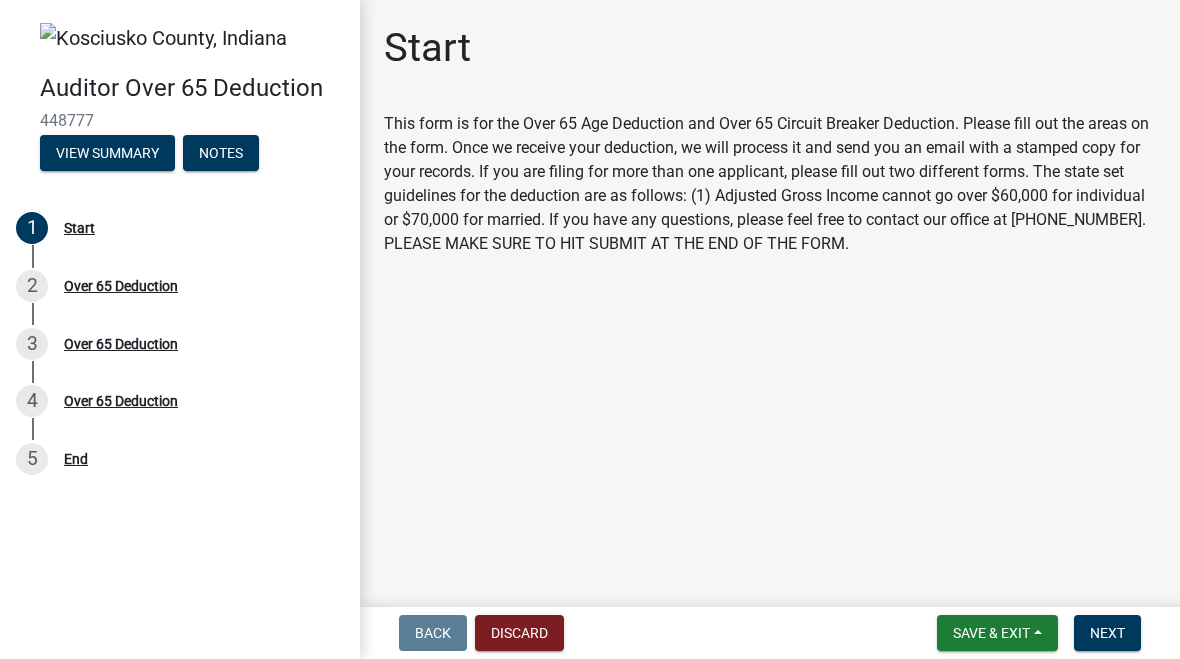 click on "448777" at bounding box center [180, 120] 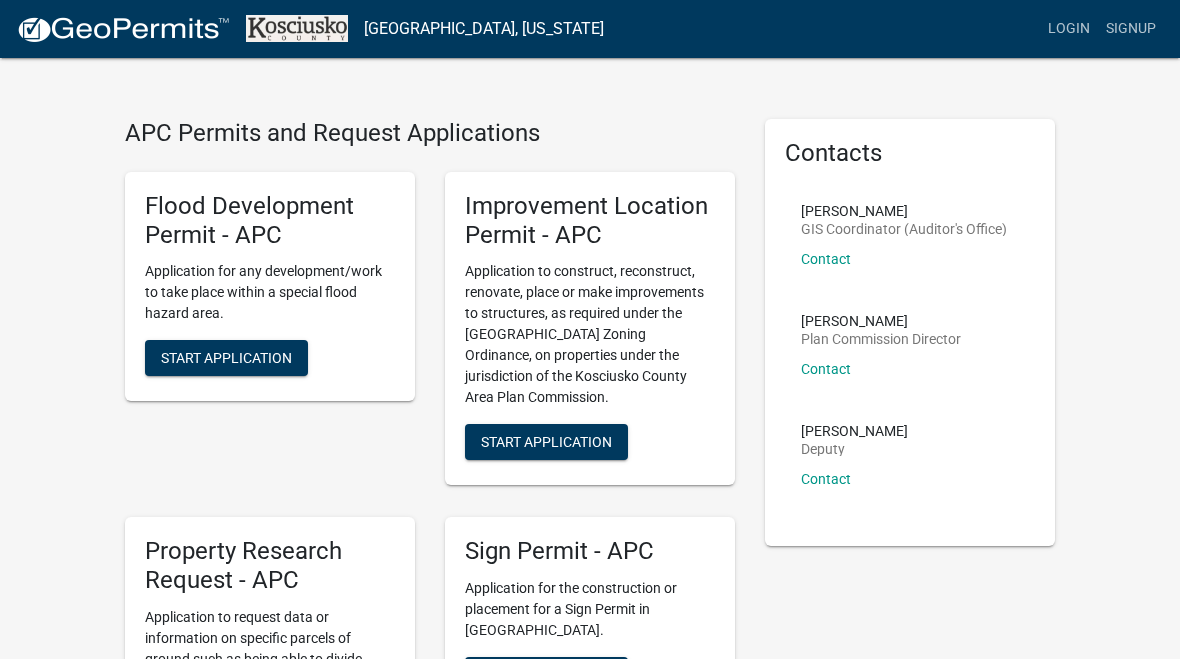 scroll, scrollTop: 0, scrollLeft: 0, axis: both 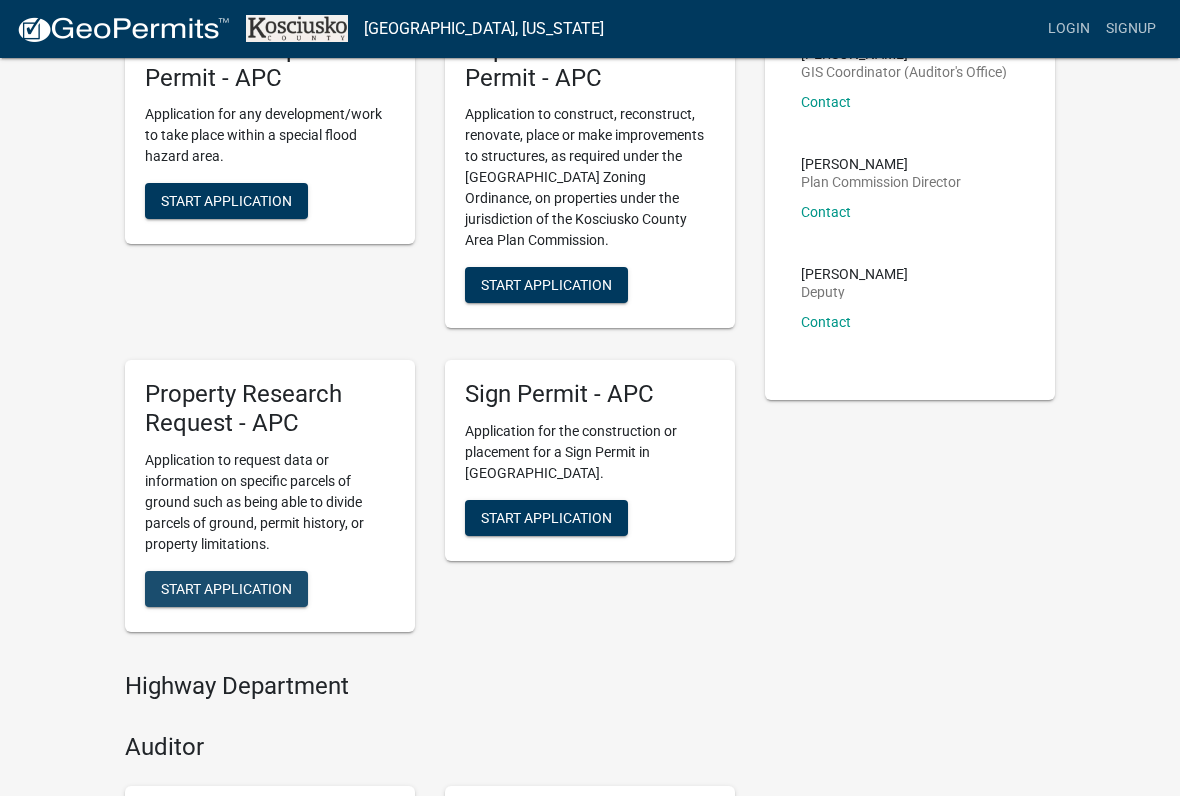 click on "Start Application" at bounding box center (226, 588) 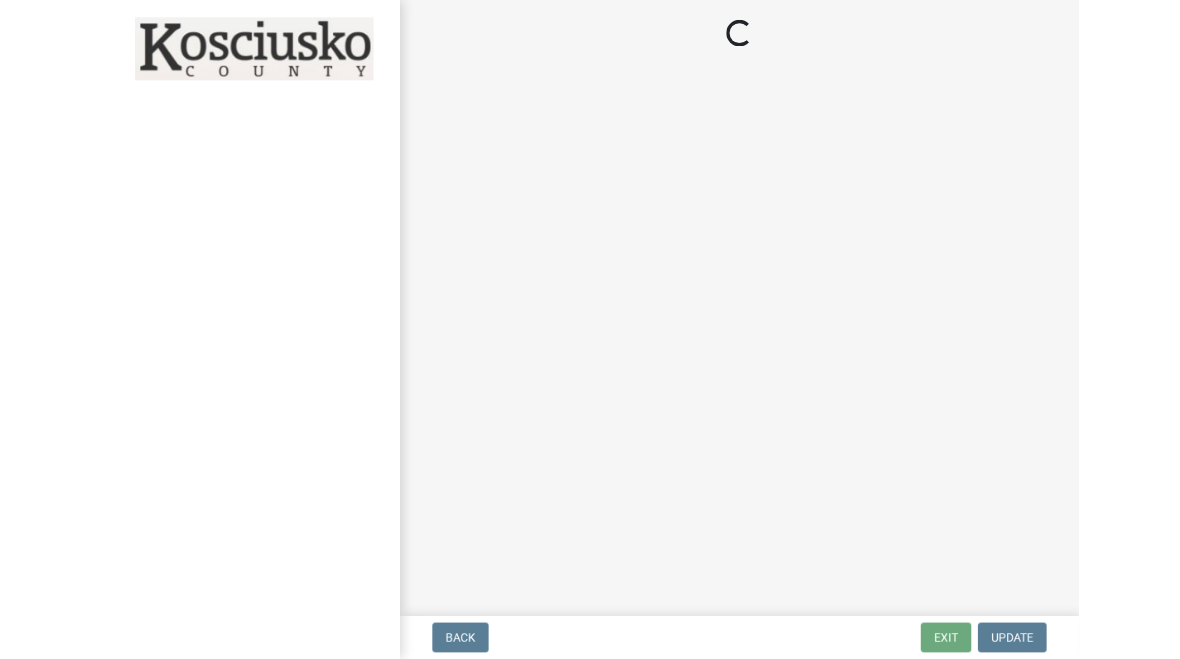 scroll, scrollTop: 0, scrollLeft: 0, axis: both 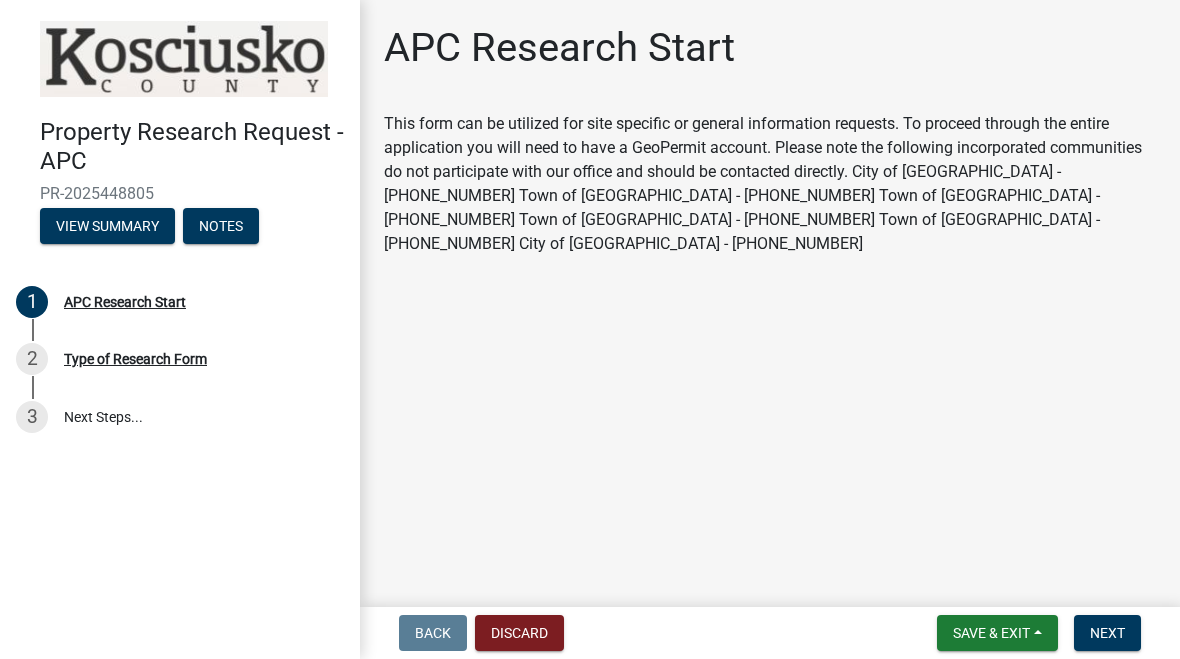 click on "APC Research Start This form can be utilized for site specific or general information requests.  To proceed through the entire application you will need to have a GeoPermit account.
Please note the following incorporated communities do not participate with our office and should be contacted directly.
City of Warsaw - (574)-372-9548
Town of Winona Lake - (574)-267-5341
Town of Mentone - (574)-353-7198
Town of Leesburg - (574)-453-3315
Town of Sidney - (260)-839-0236
City of Nappanee - (574)-773-2112" 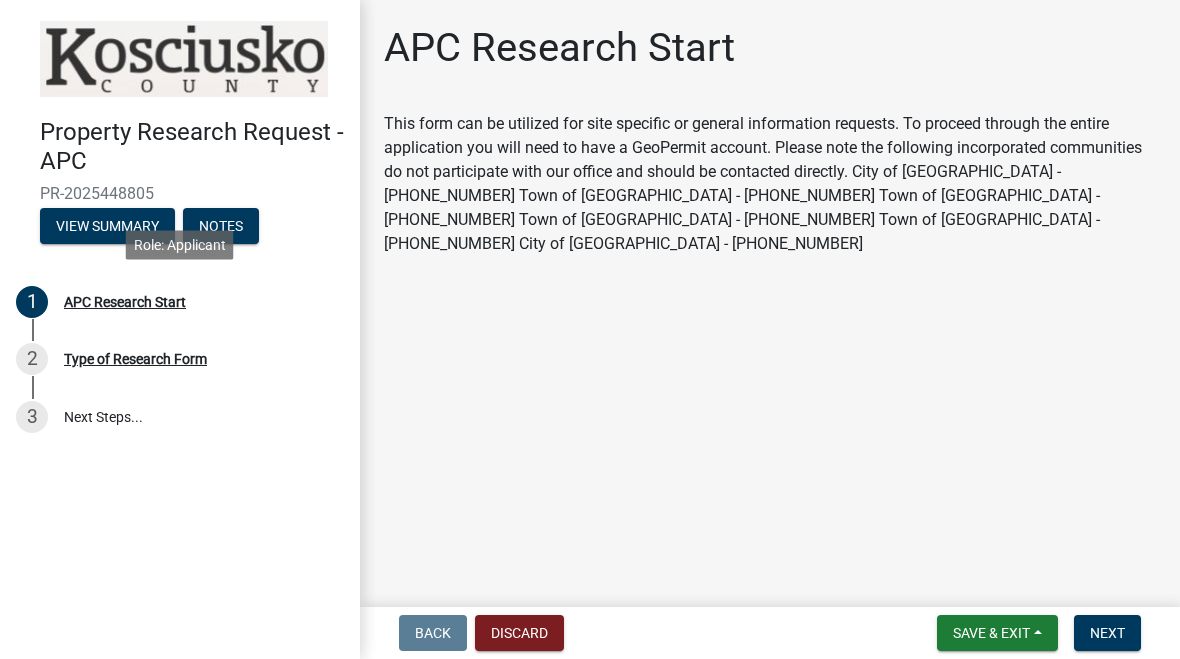 click on "APC Research Start" at bounding box center (125, 302) 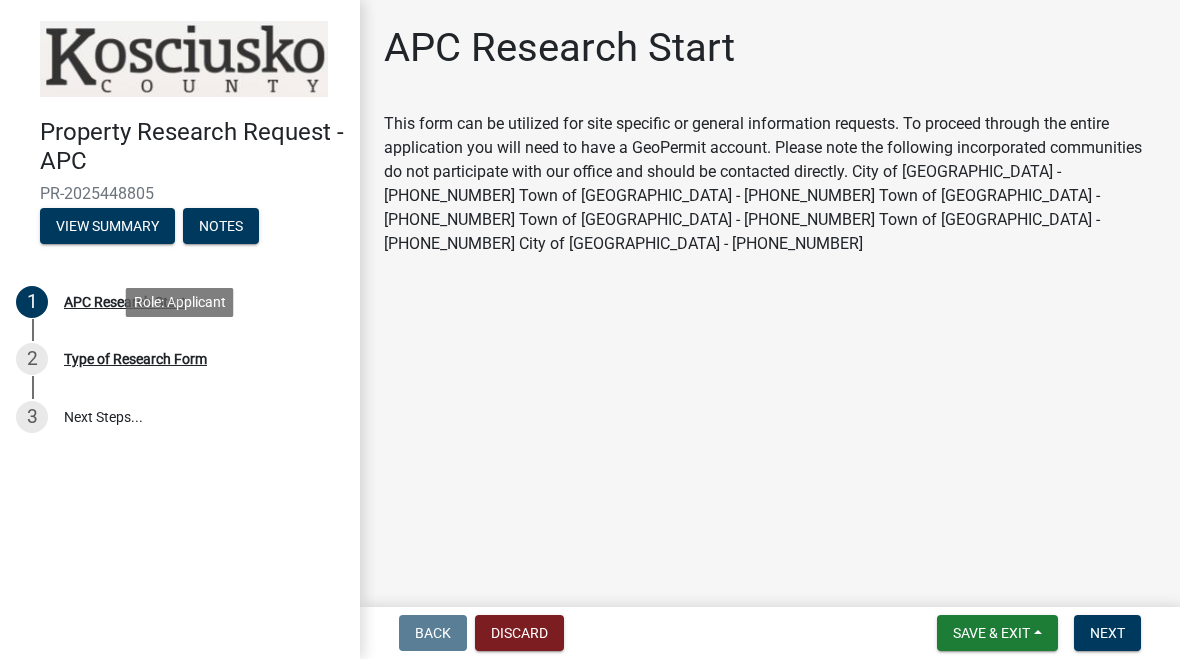 click on "2     Type of Research Form" at bounding box center (180, 360) 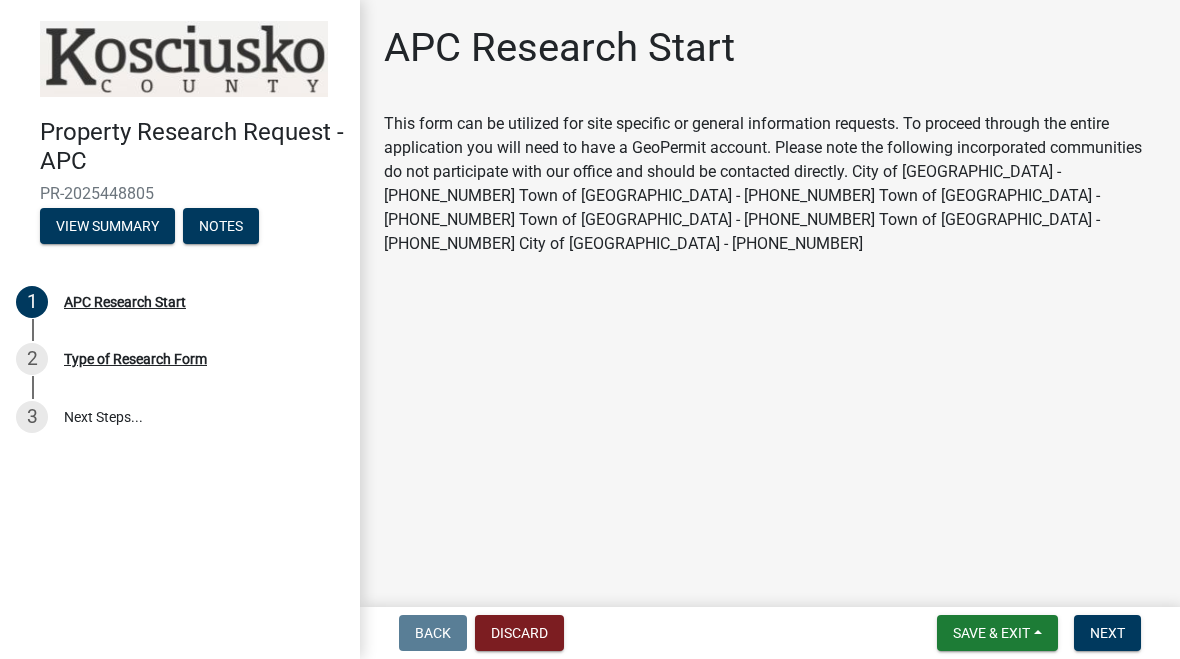 click on "3   Next Steps..." at bounding box center (180, 417) 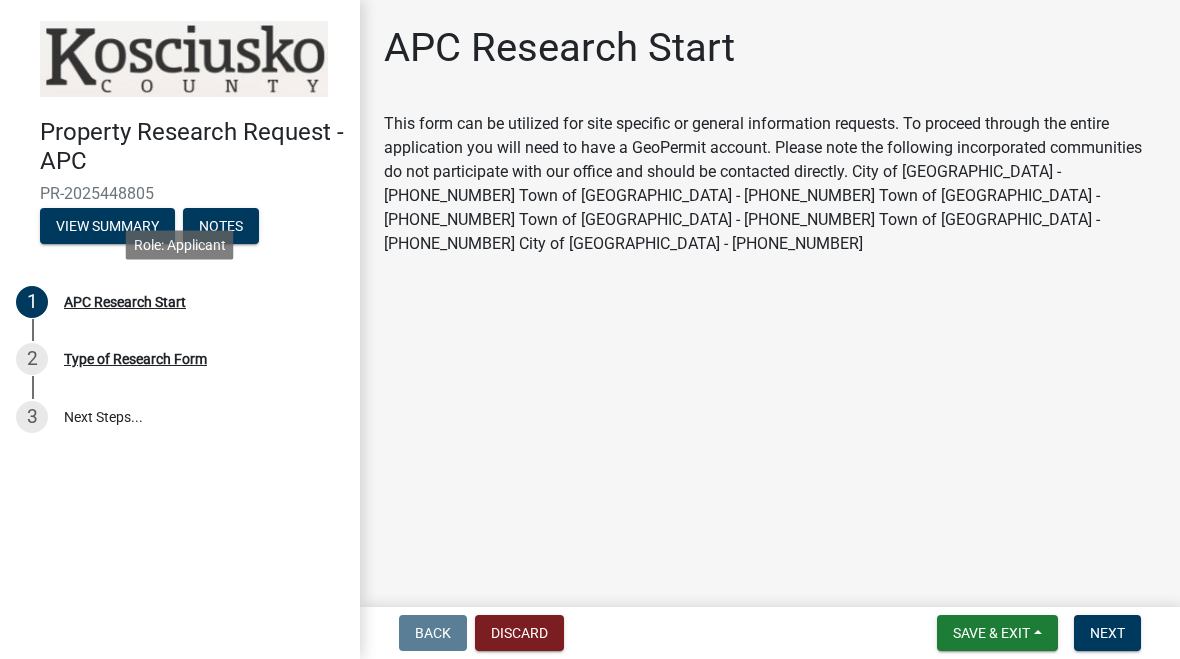 click on "APC Research Start" at bounding box center (125, 302) 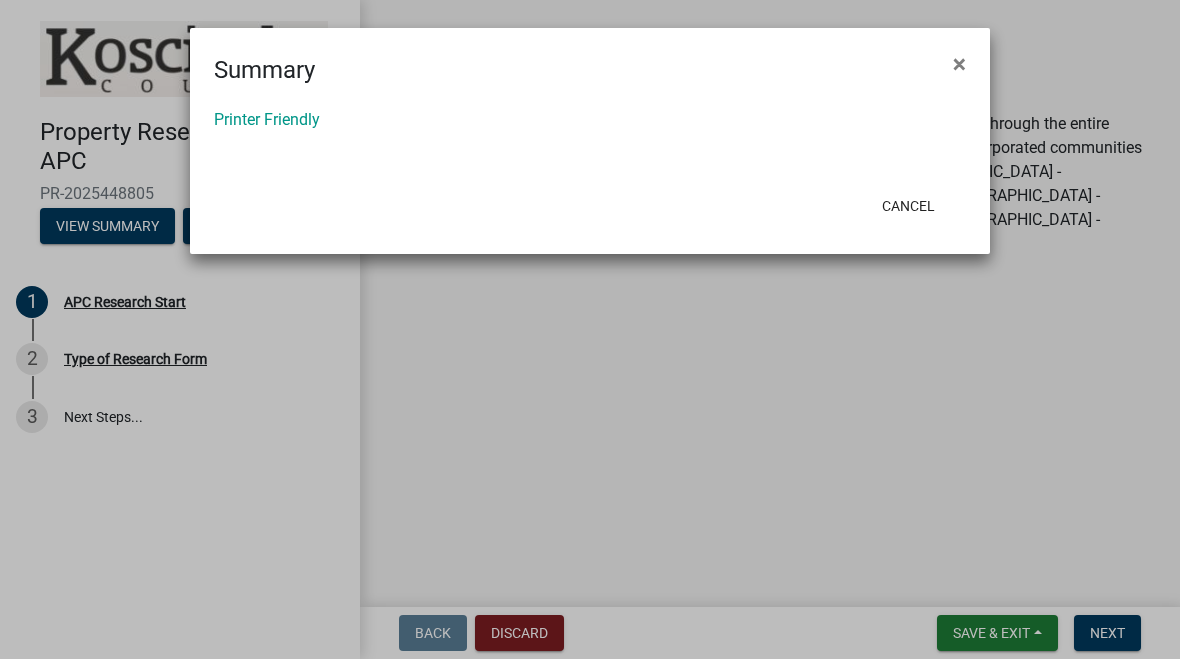 click on "Cancel" 